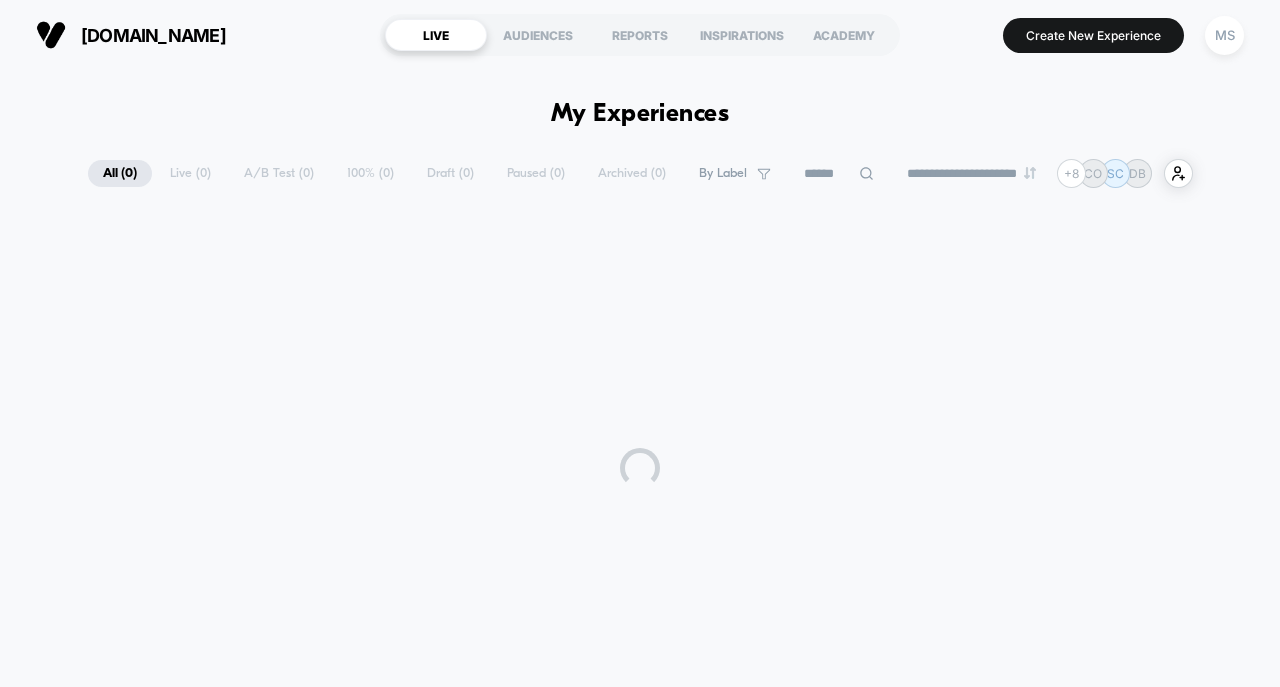 scroll, scrollTop: 0, scrollLeft: 0, axis: both 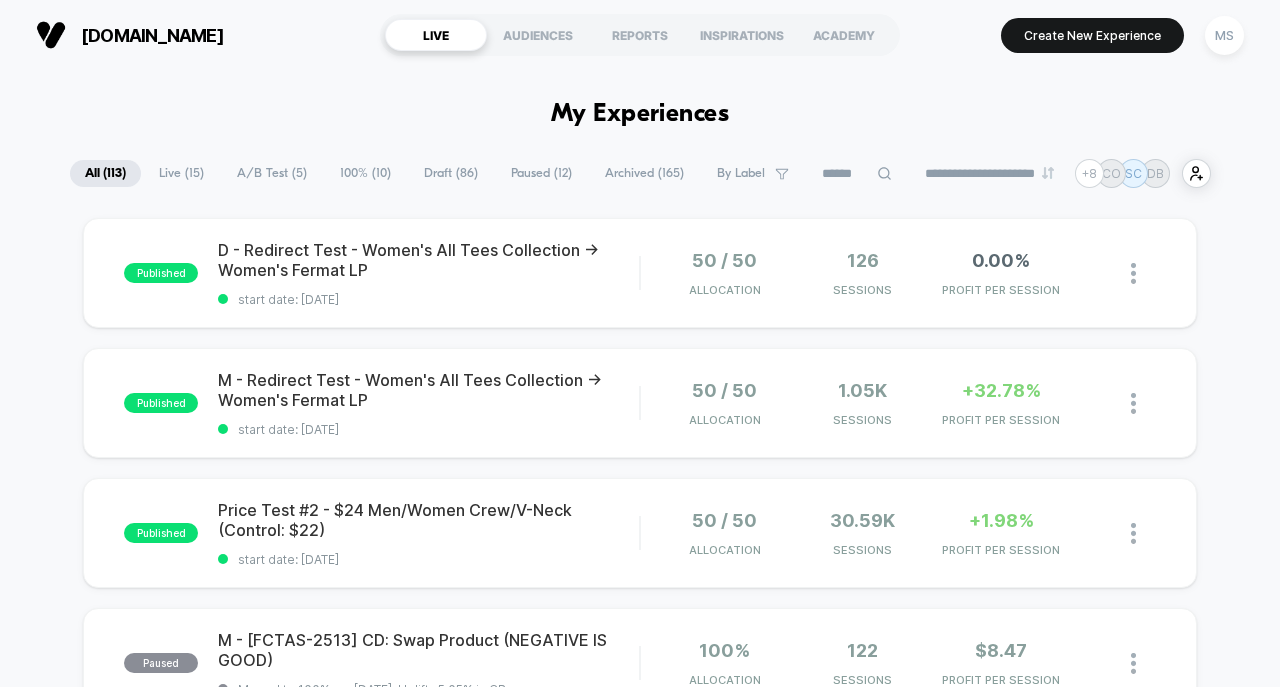 click on "A/B Test ( 5 )" at bounding box center (272, 173) 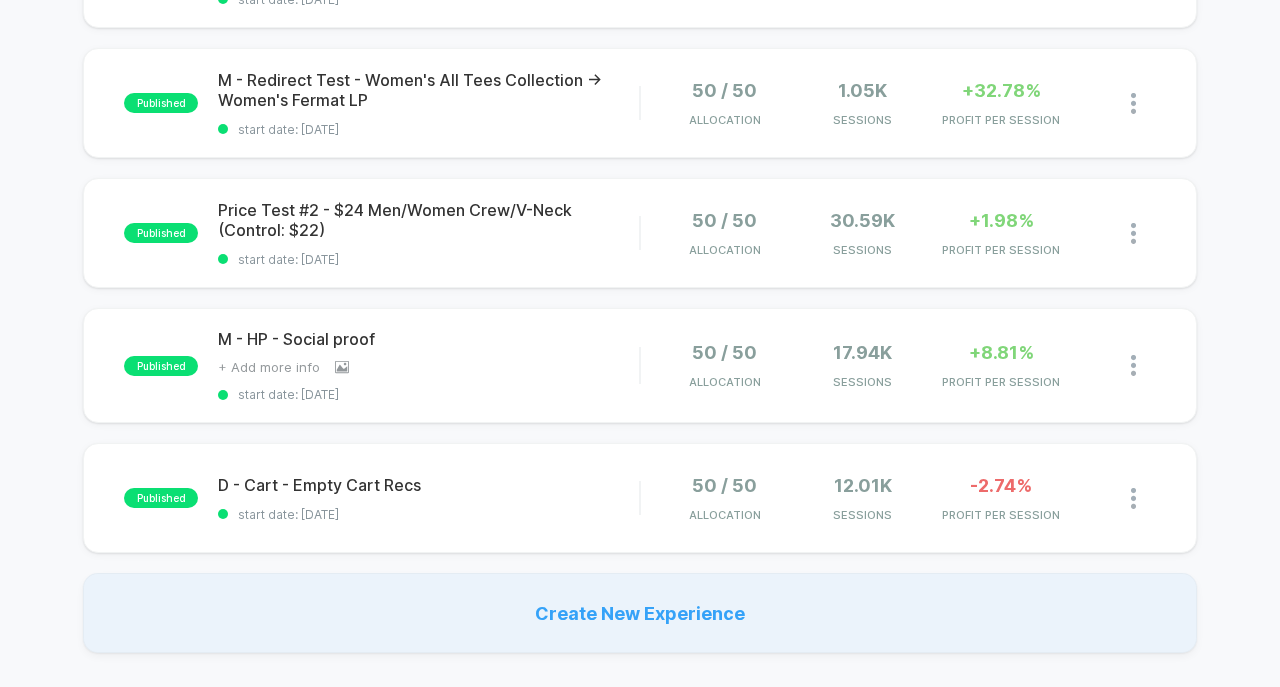 scroll, scrollTop: 400, scrollLeft: 0, axis: vertical 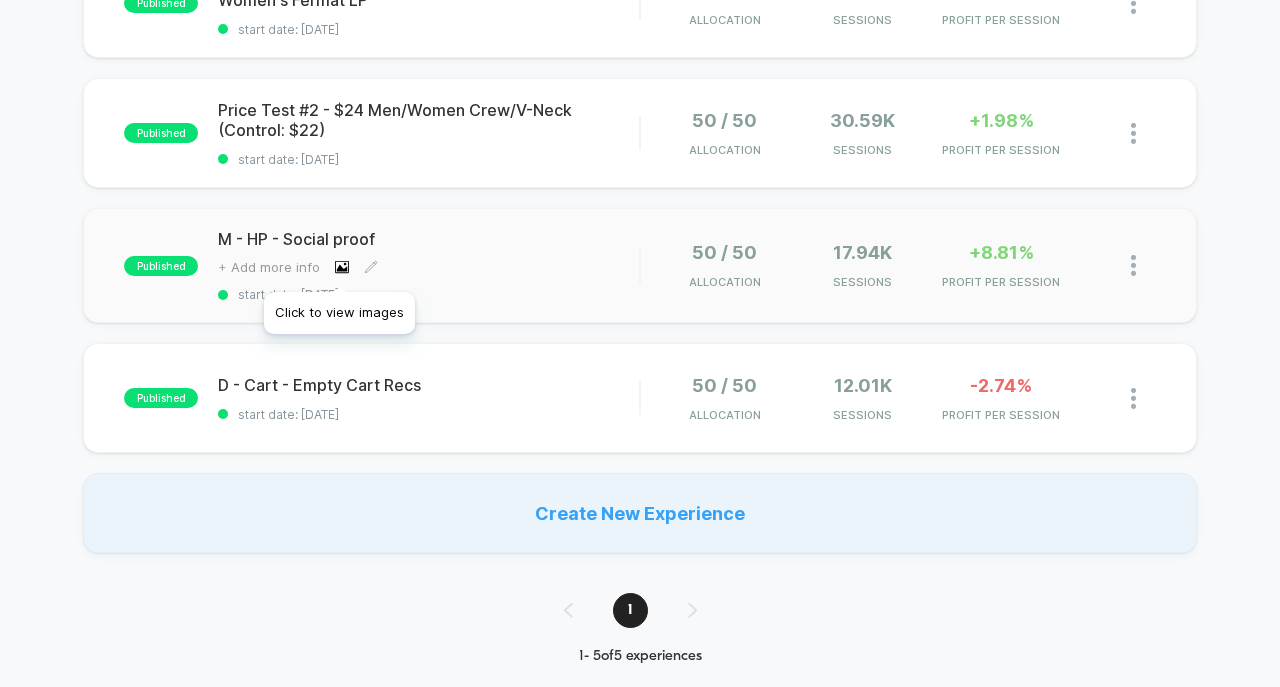 click 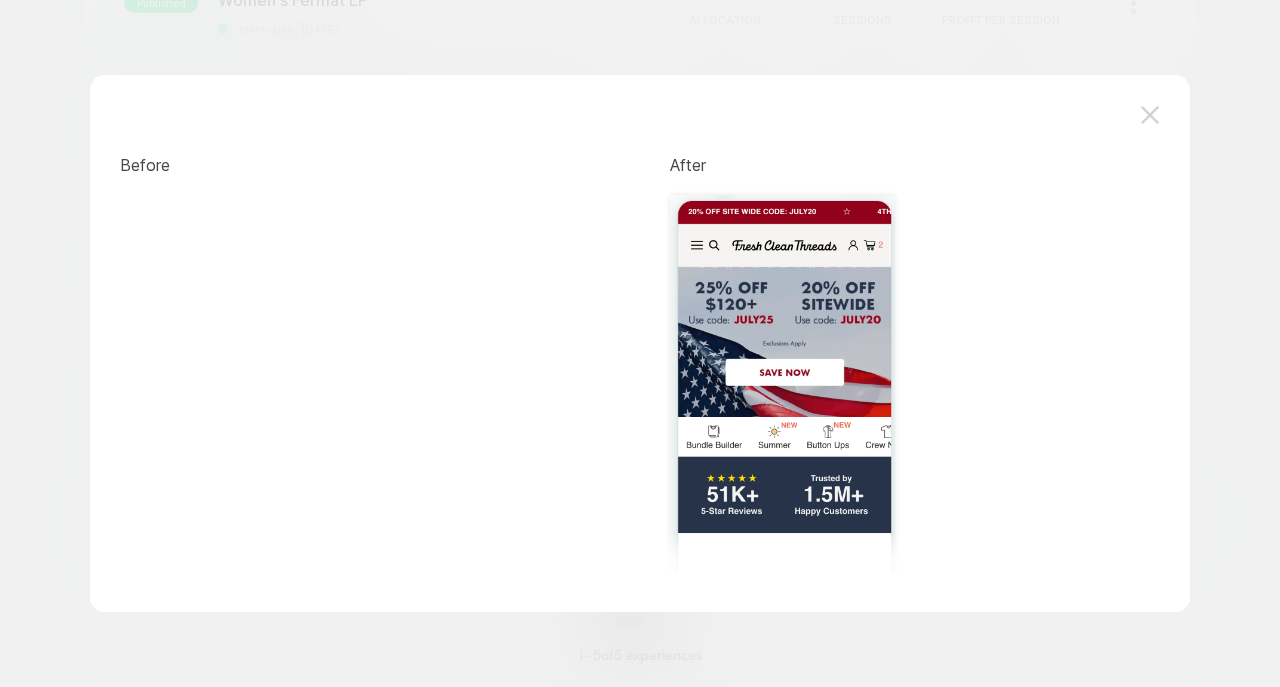 click at bounding box center (1150, 114) 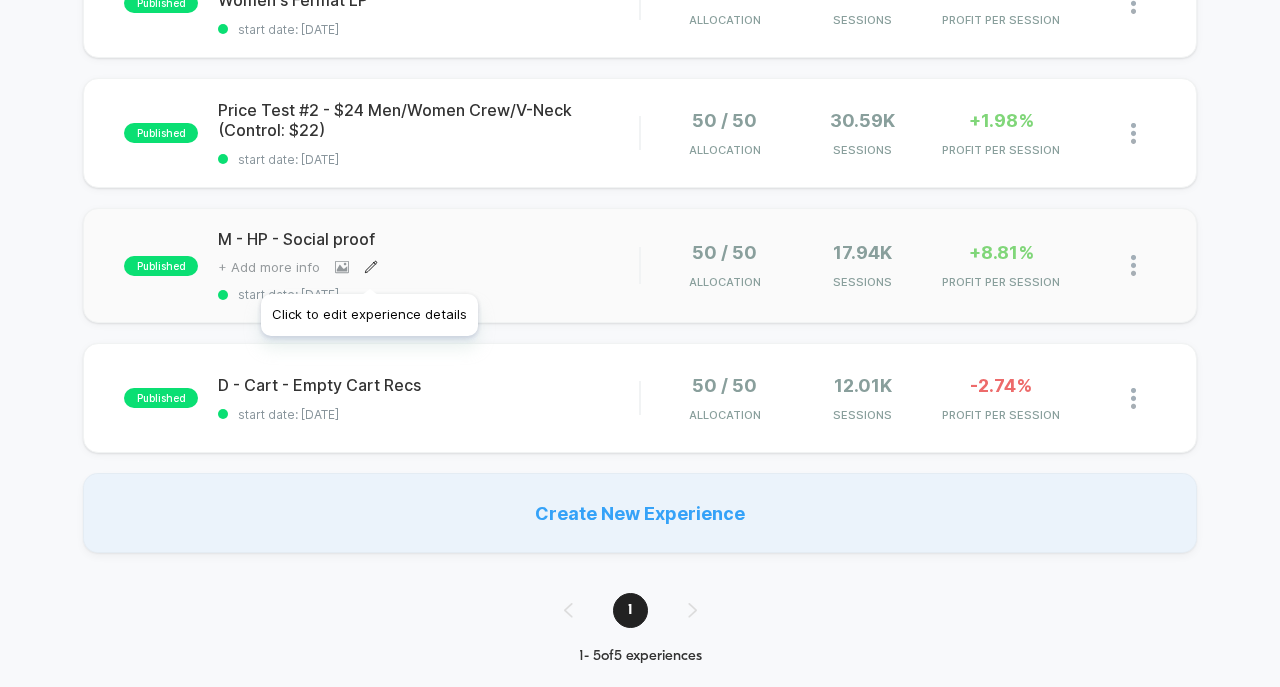 click 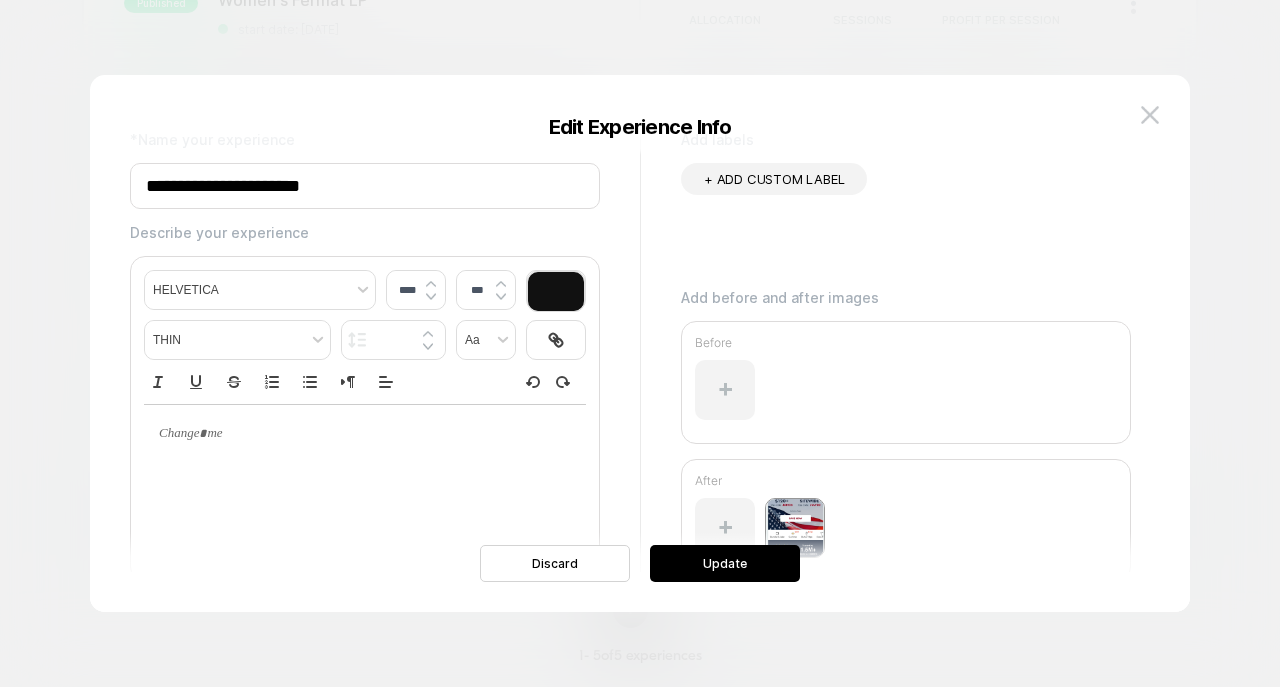scroll, scrollTop: 70, scrollLeft: 0, axis: vertical 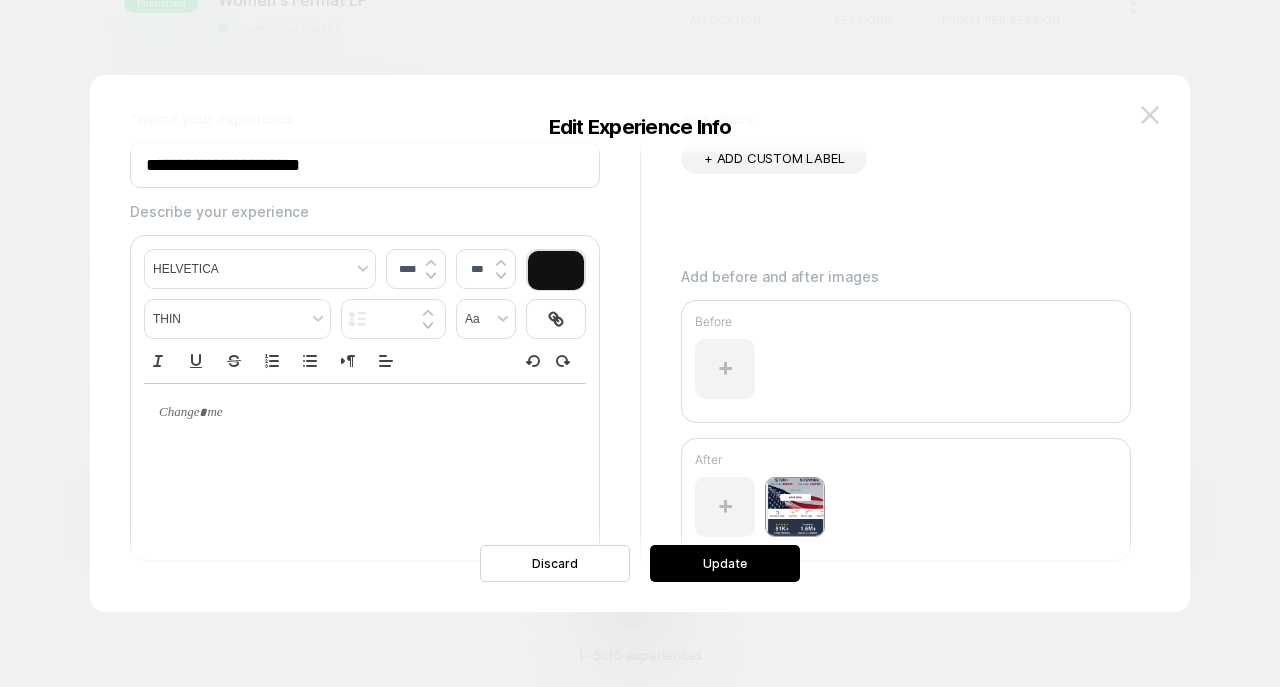 click at bounding box center (1150, 115) 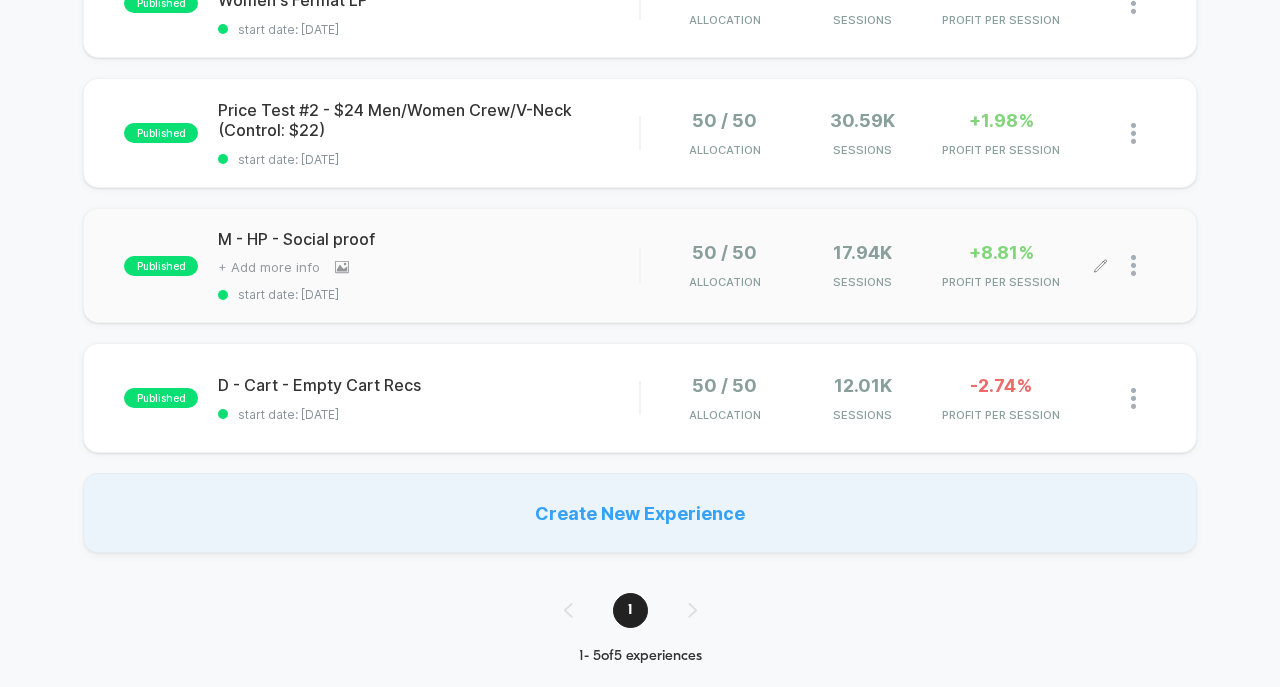 click at bounding box center [1143, 265] 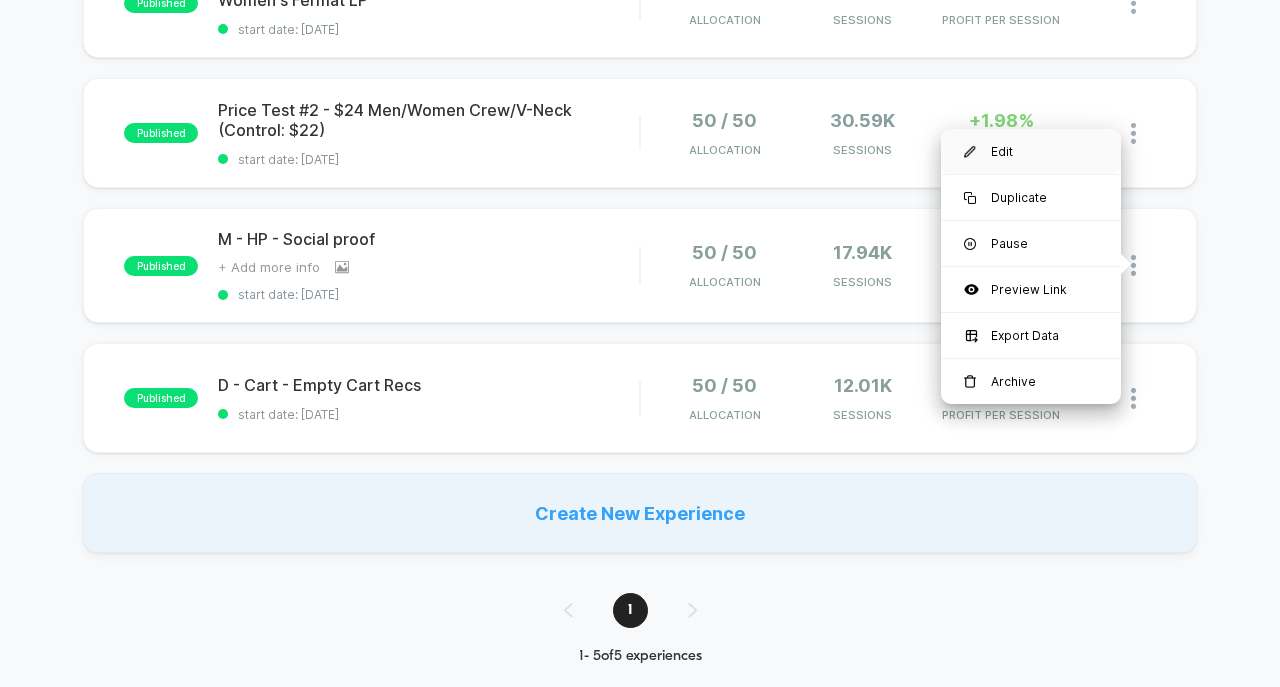 click on "Edit" at bounding box center [1031, 151] 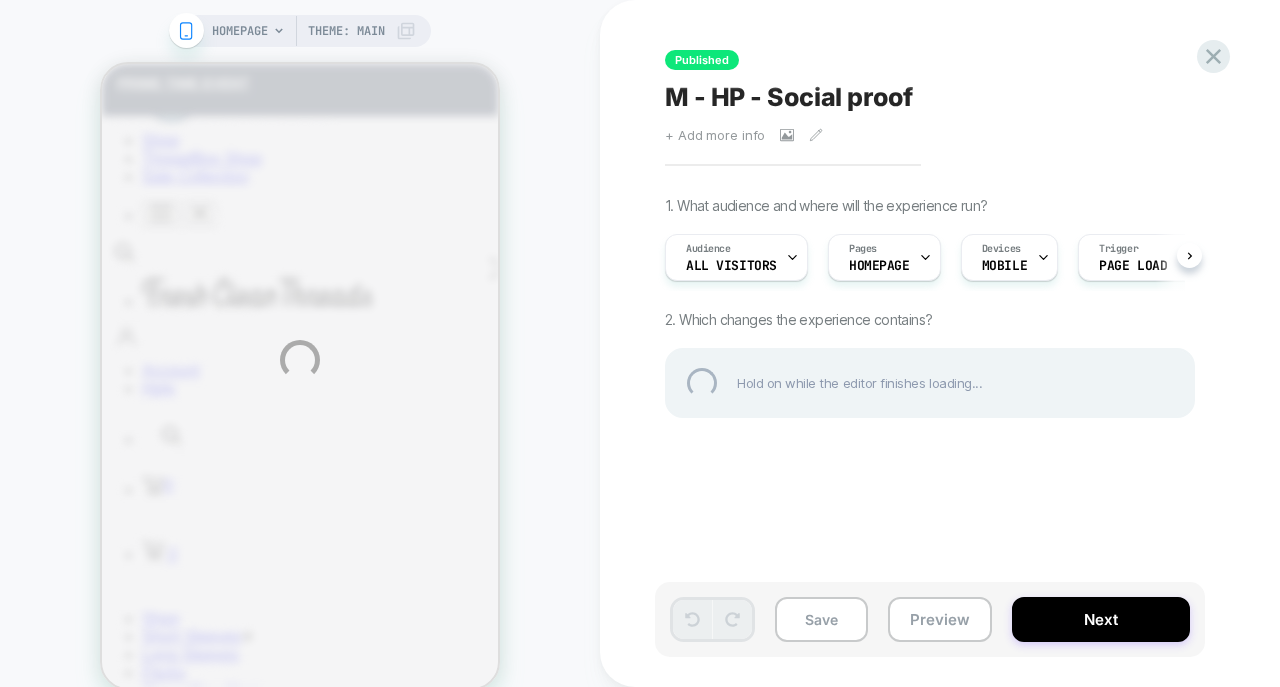 scroll, scrollTop: 0, scrollLeft: 0, axis: both 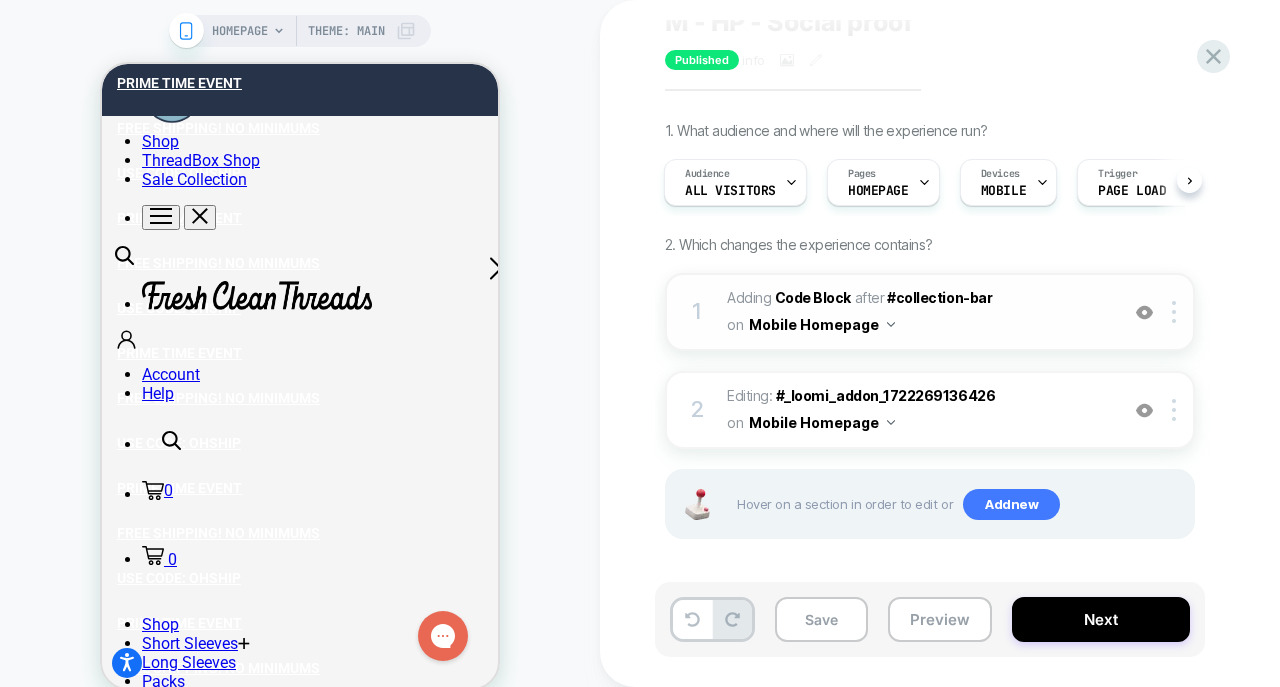 click at bounding box center (1144, 312) 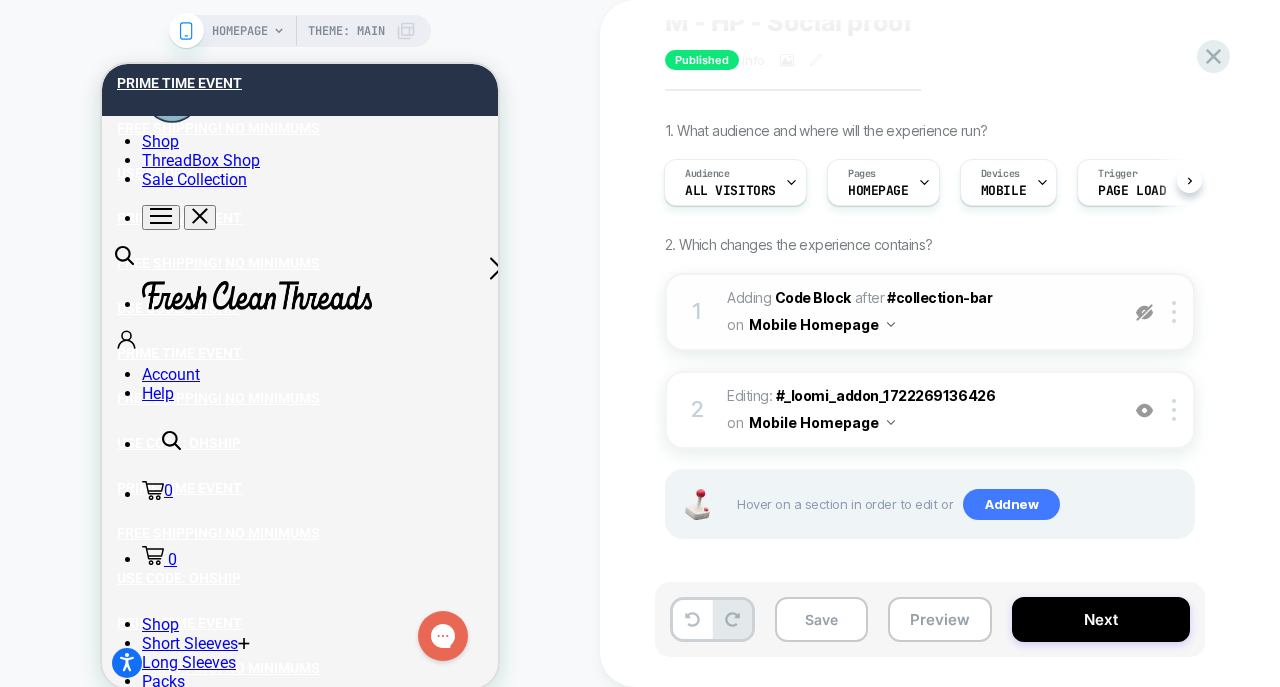 click at bounding box center (1144, 312) 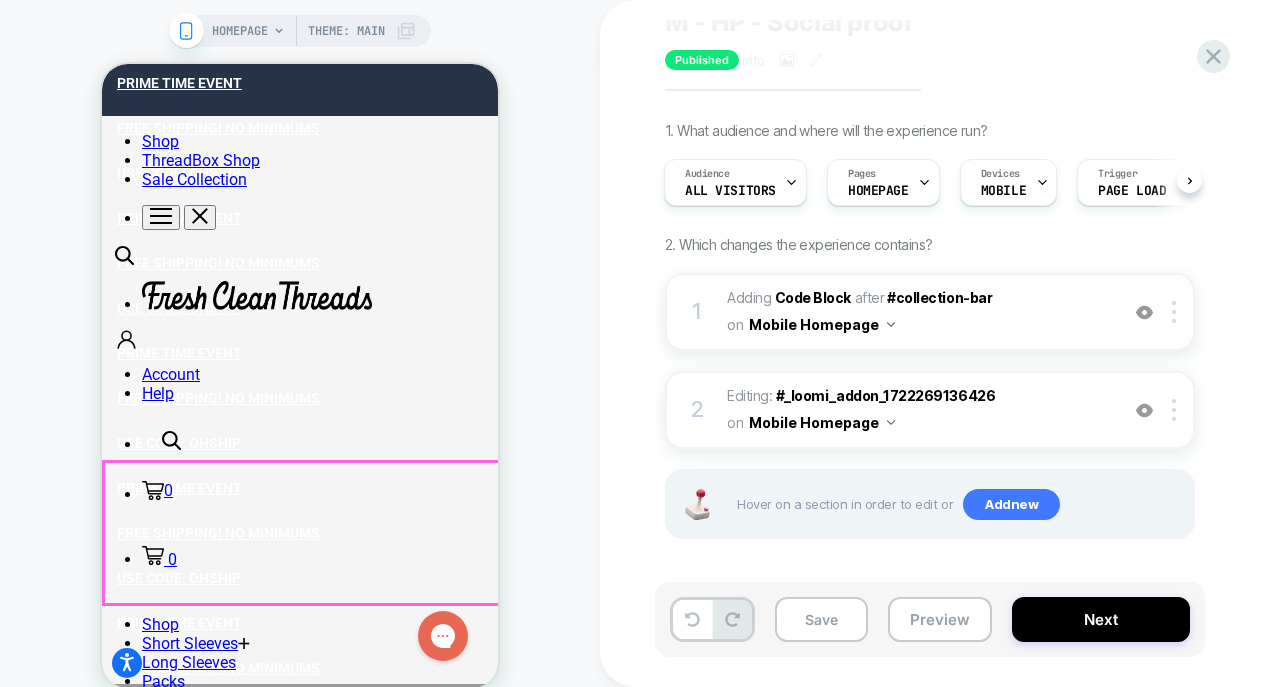 scroll, scrollTop: 400, scrollLeft: 0, axis: vertical 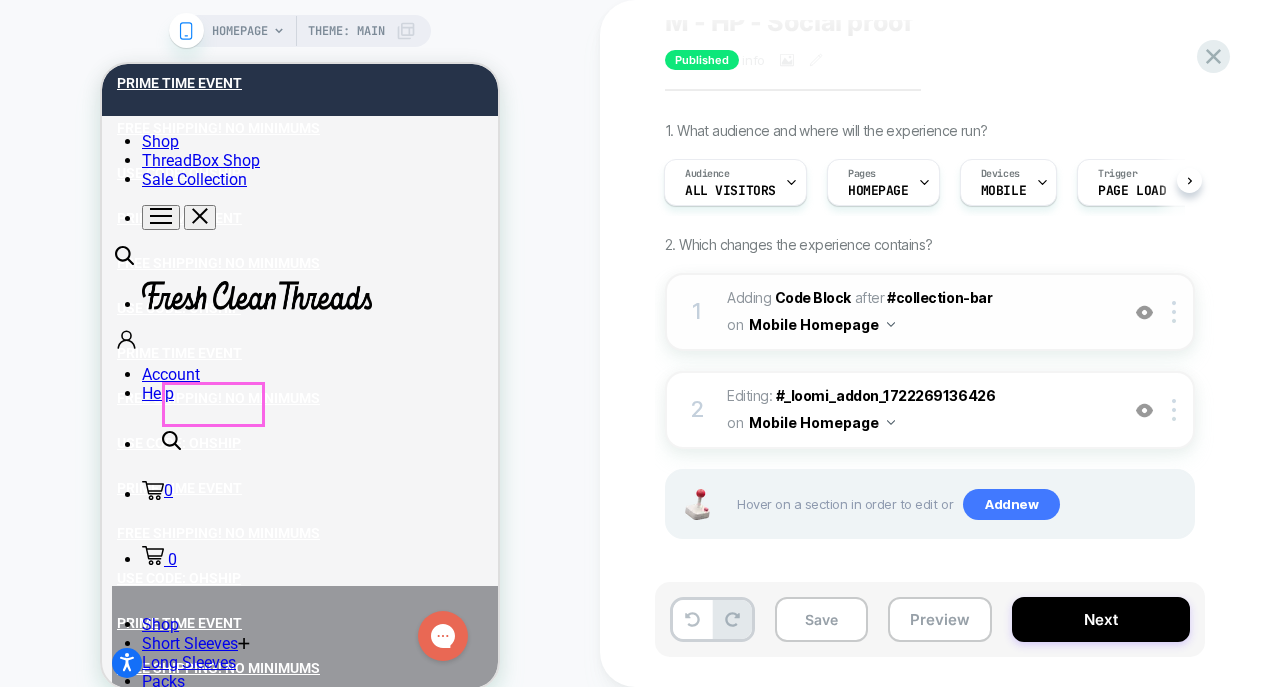 click on "★ ★ ★ ★ ★" at bounding box center [206, 3328] 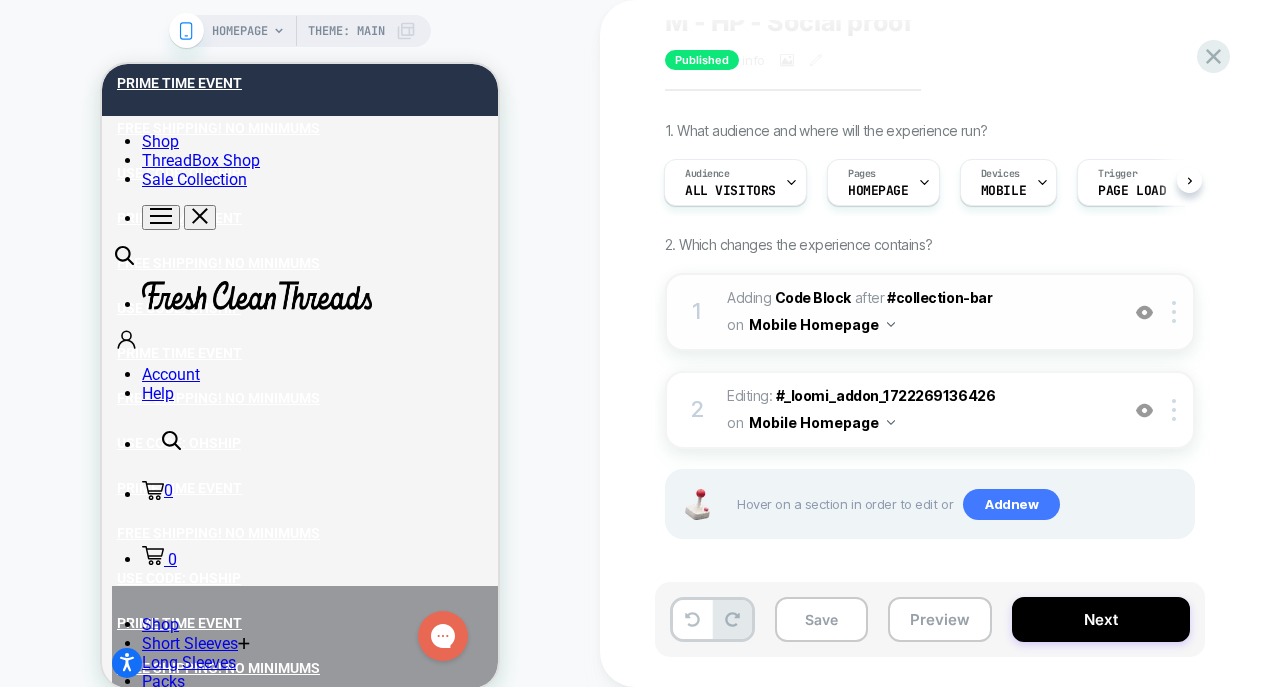 click on "HOMEPAGE Theme: MAIN" at bounding box center [300, 360] 